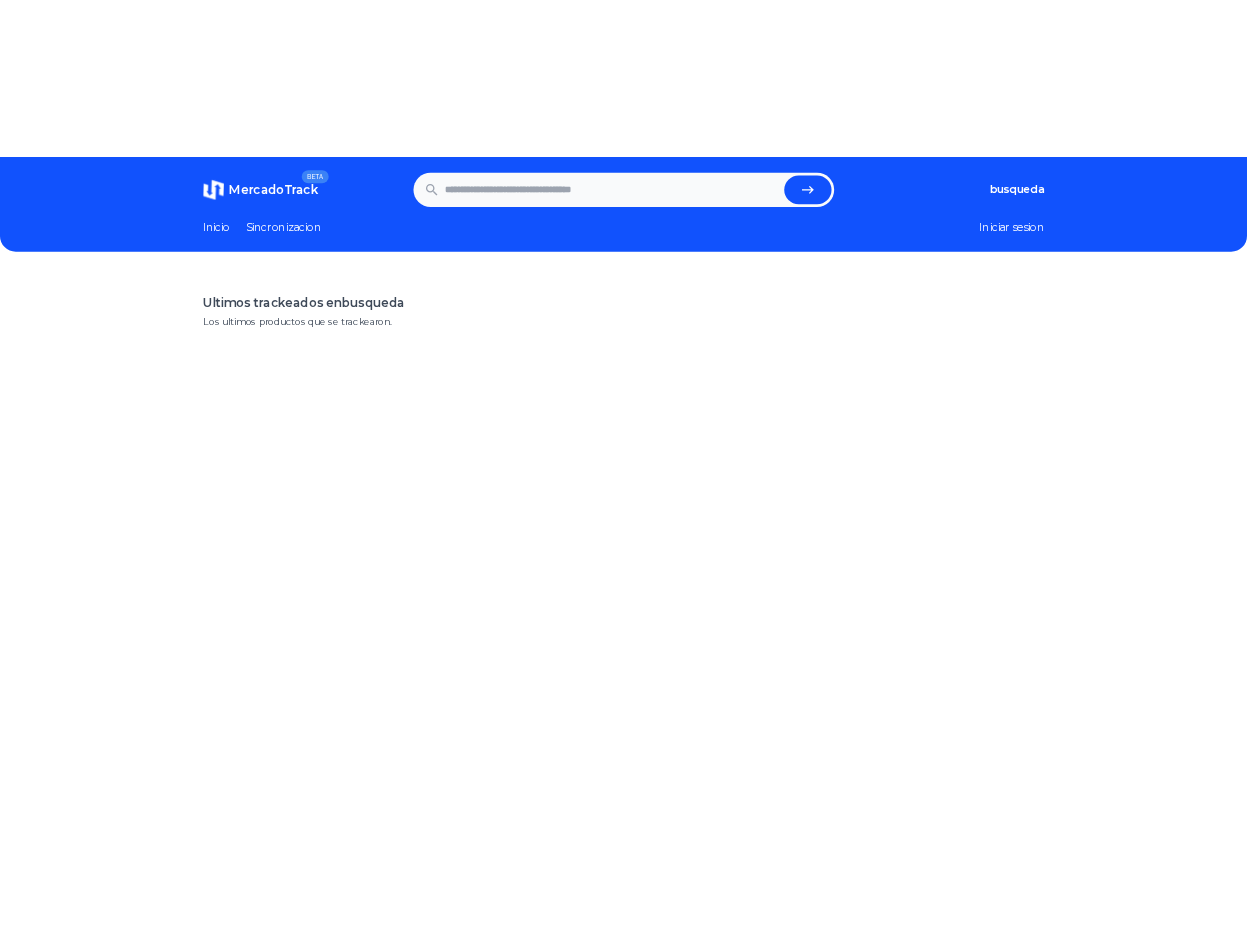 scroll, scrollTop: 0, scrollLeft: 0, axis: both 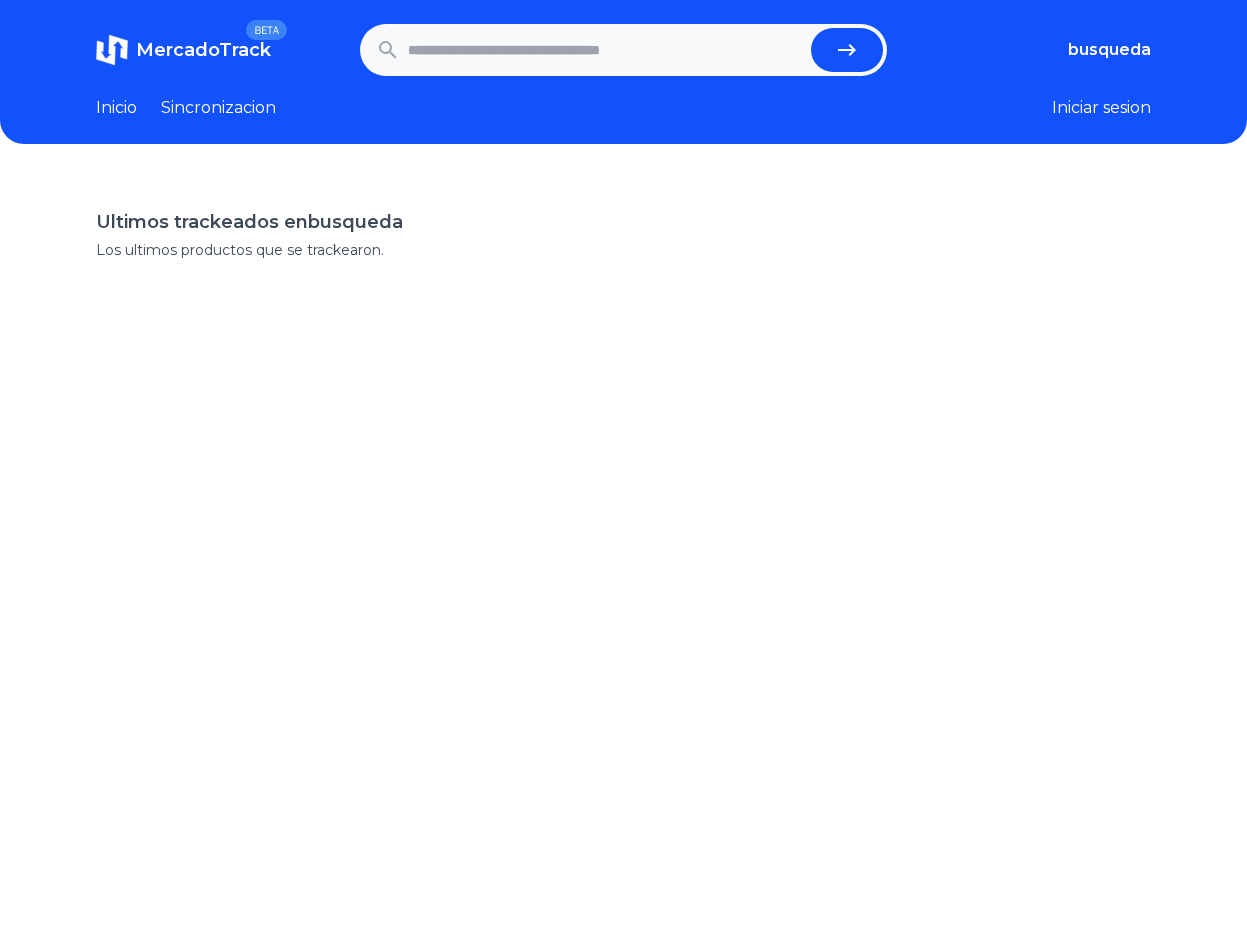 click at bounding box center [606, 50] 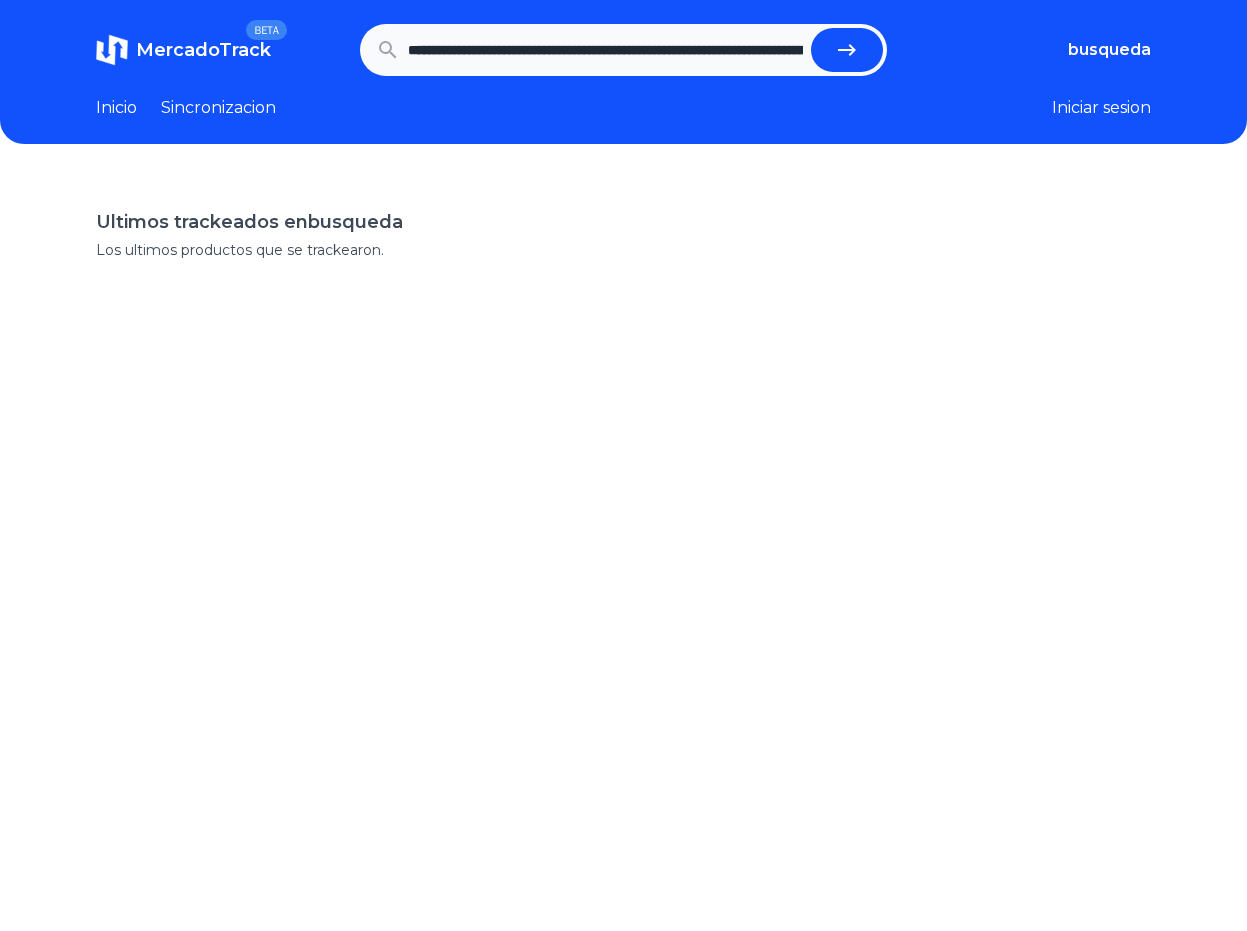 scroll, scrollTop: 0, scrollLeft: 2784, axis: horizontal 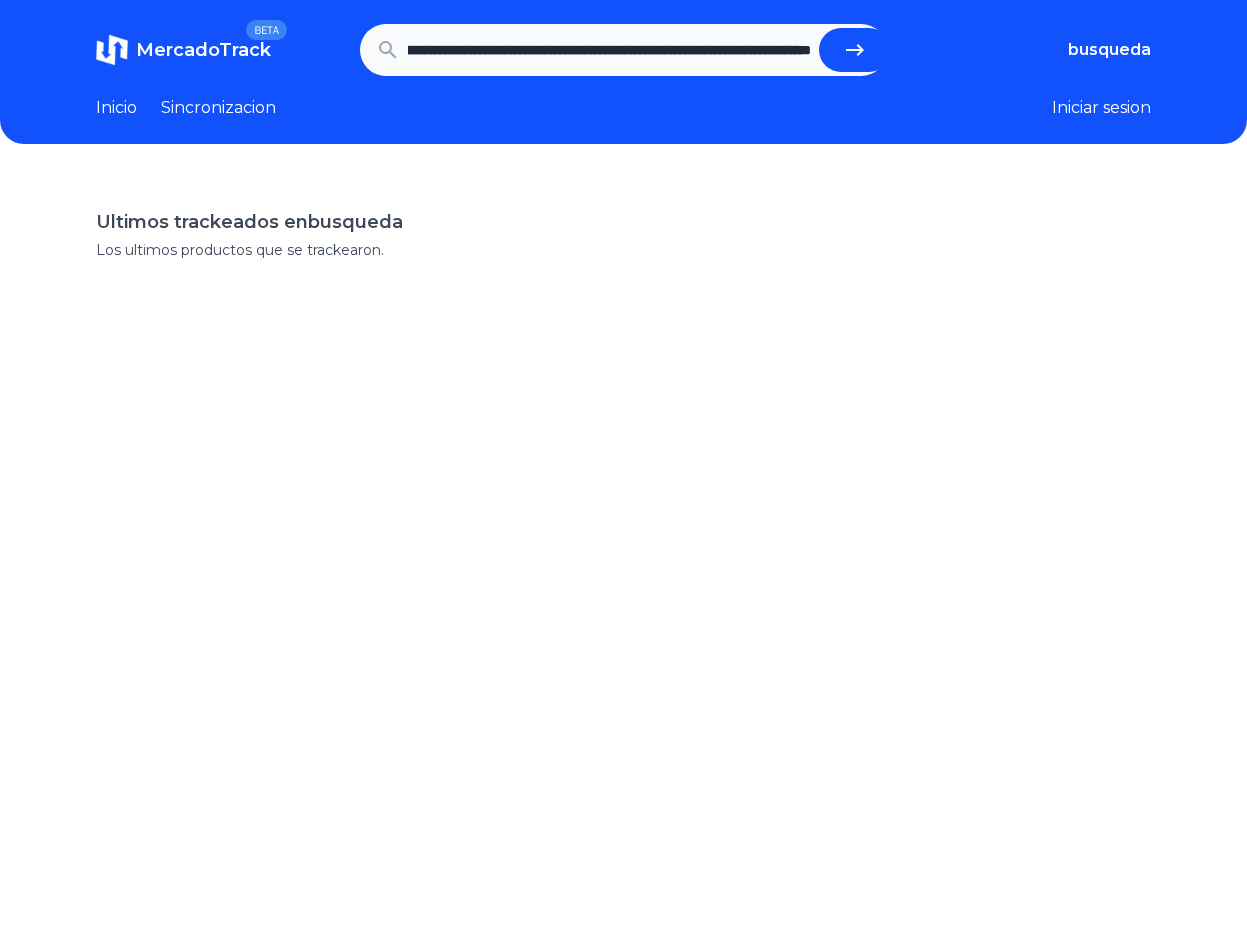 type on "**********" 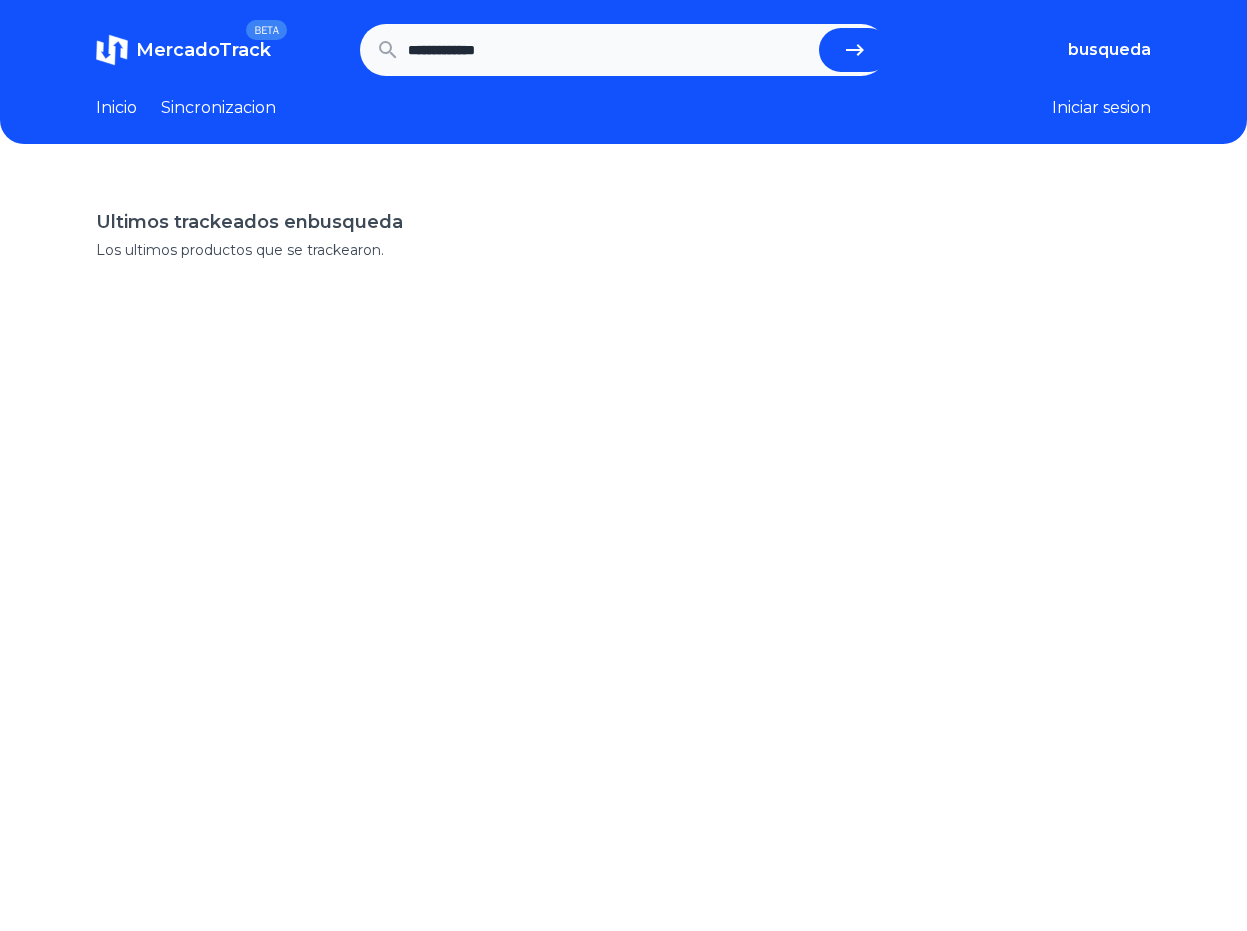 scroll, scrollTop: 0, scrollLeft: 0, axis: both 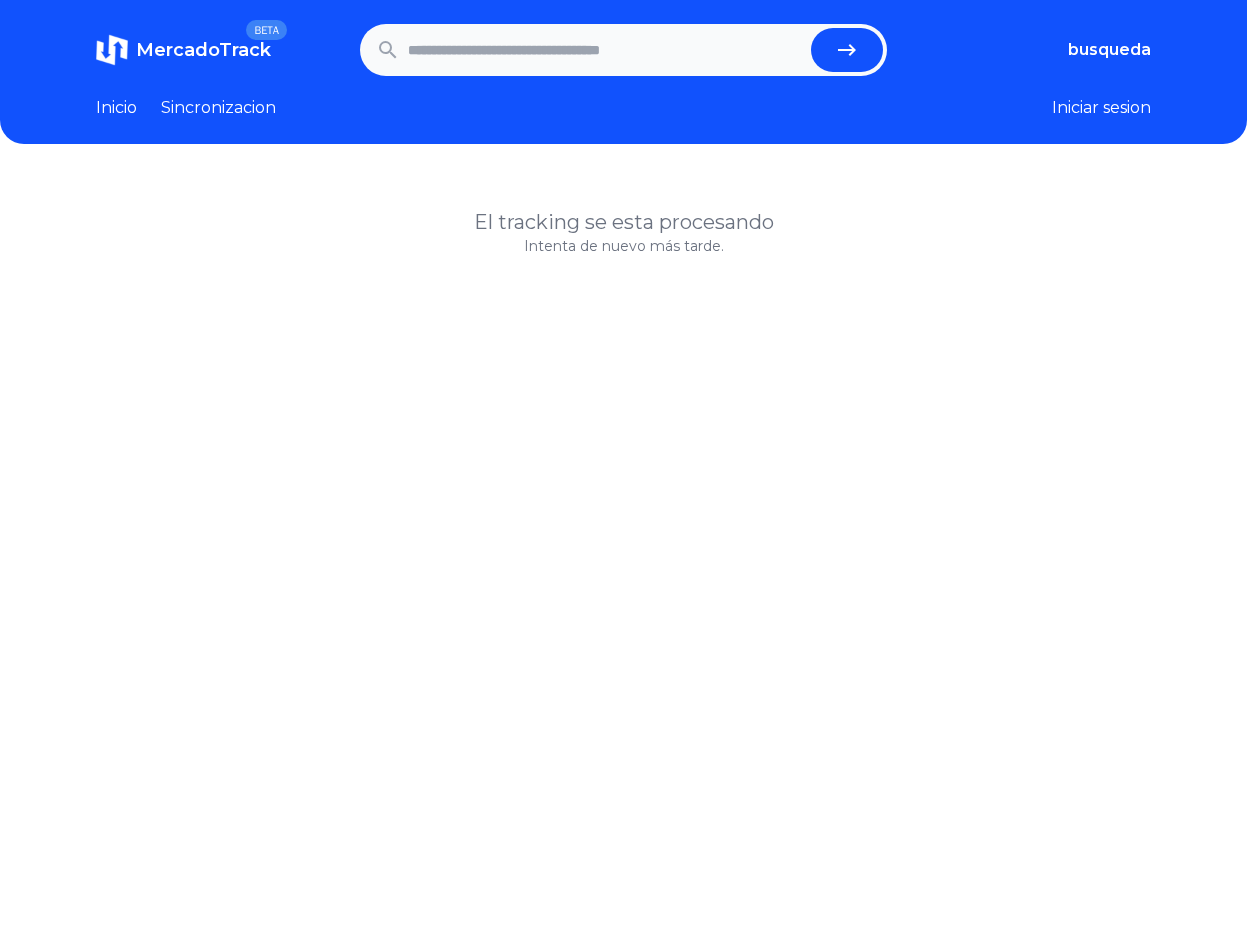 click on "El tracking se esta procesando" at bounding box center [623, 222] 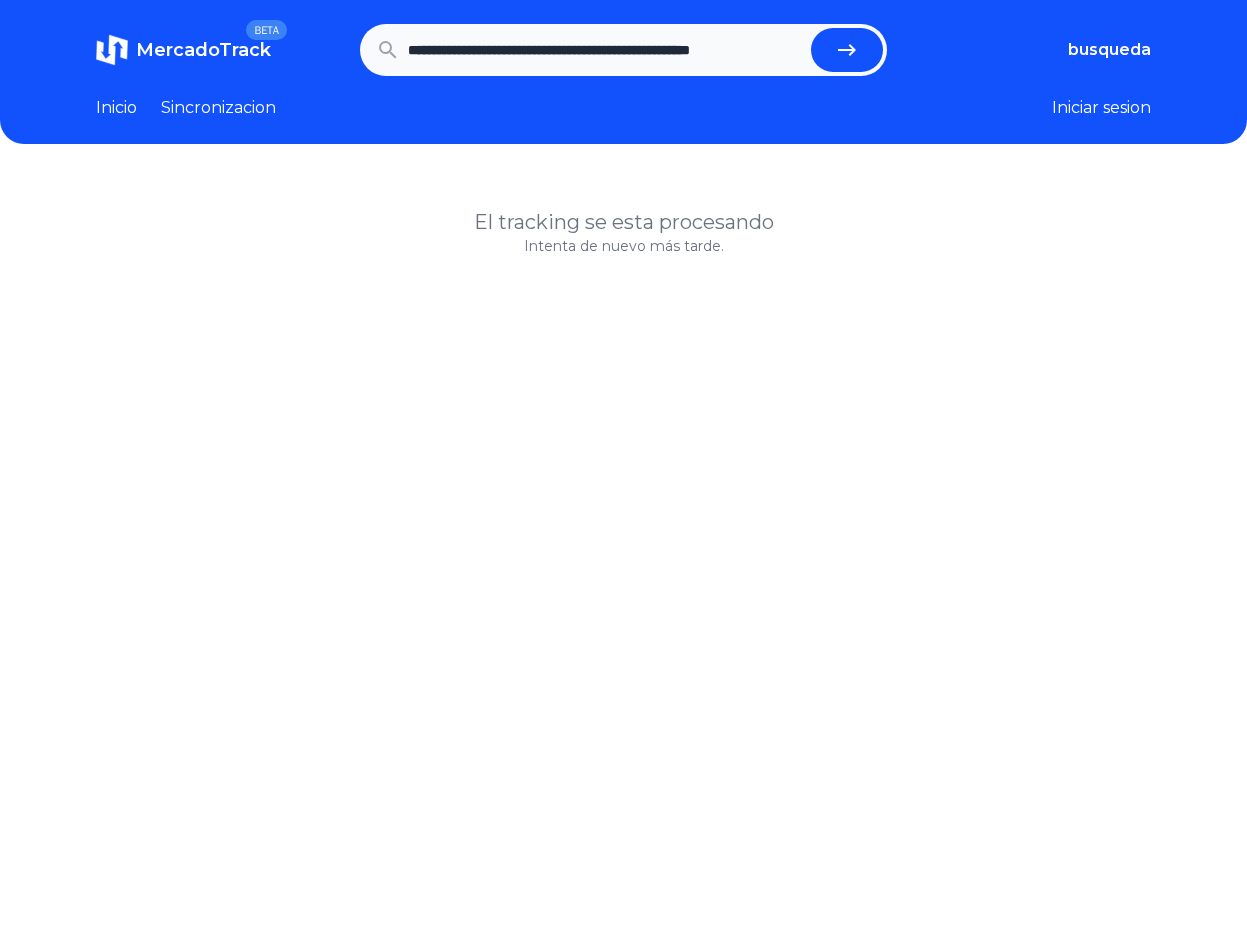 scroll, scrollTop: 0, scrollLeft: 28, axis: horizontal 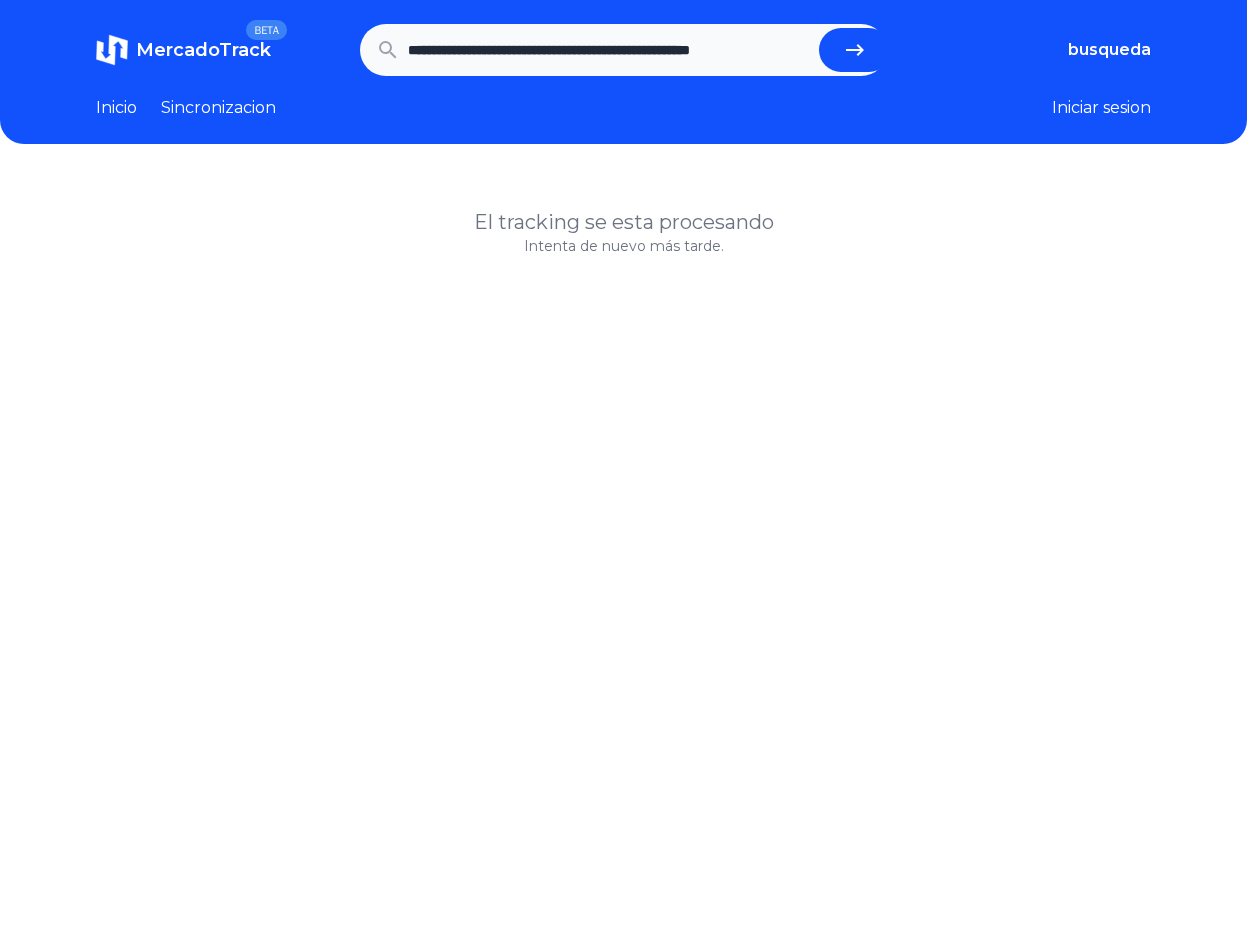 type on "**********" 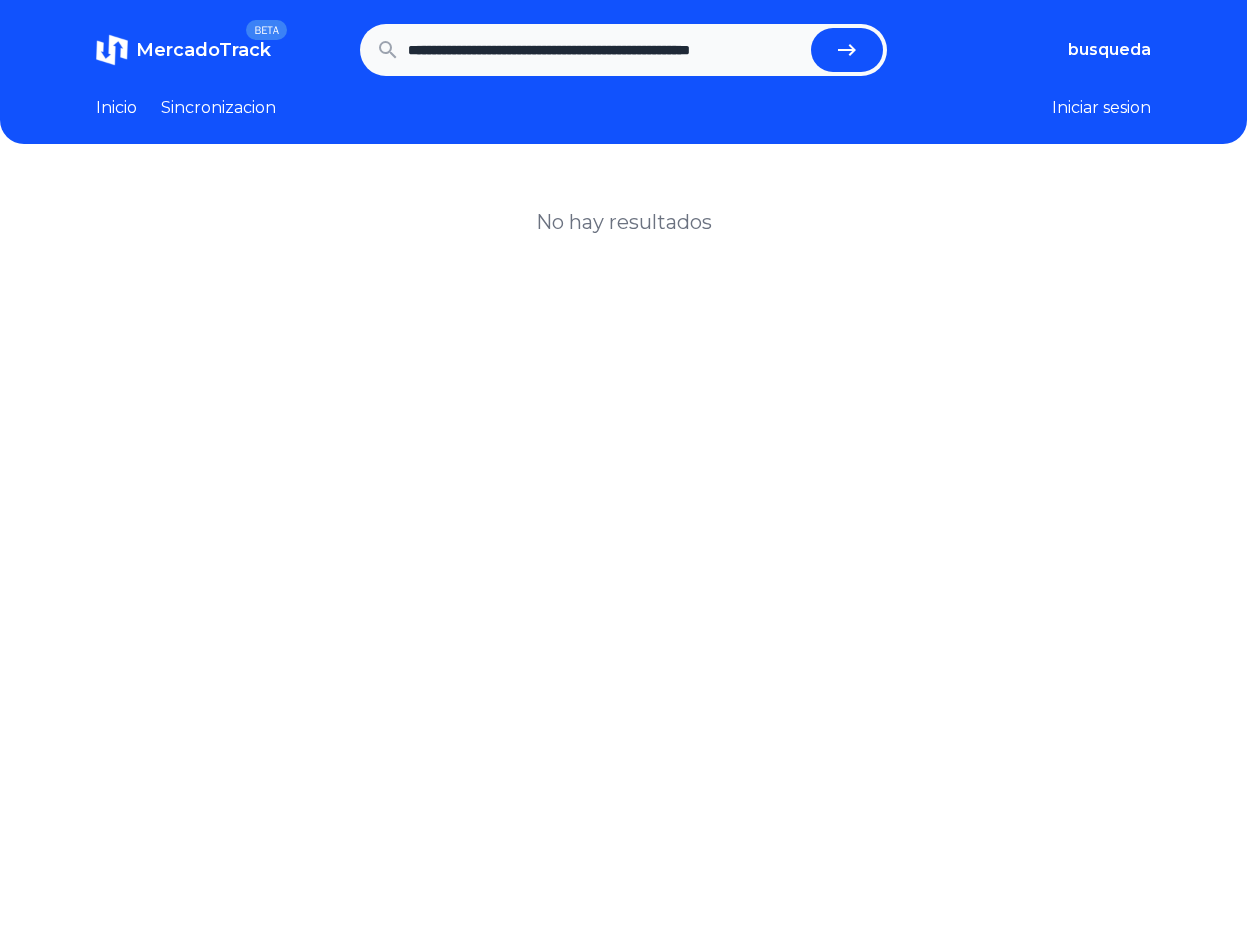 scroll, scrollTop: 0, scrollLeft: 0, axis: both 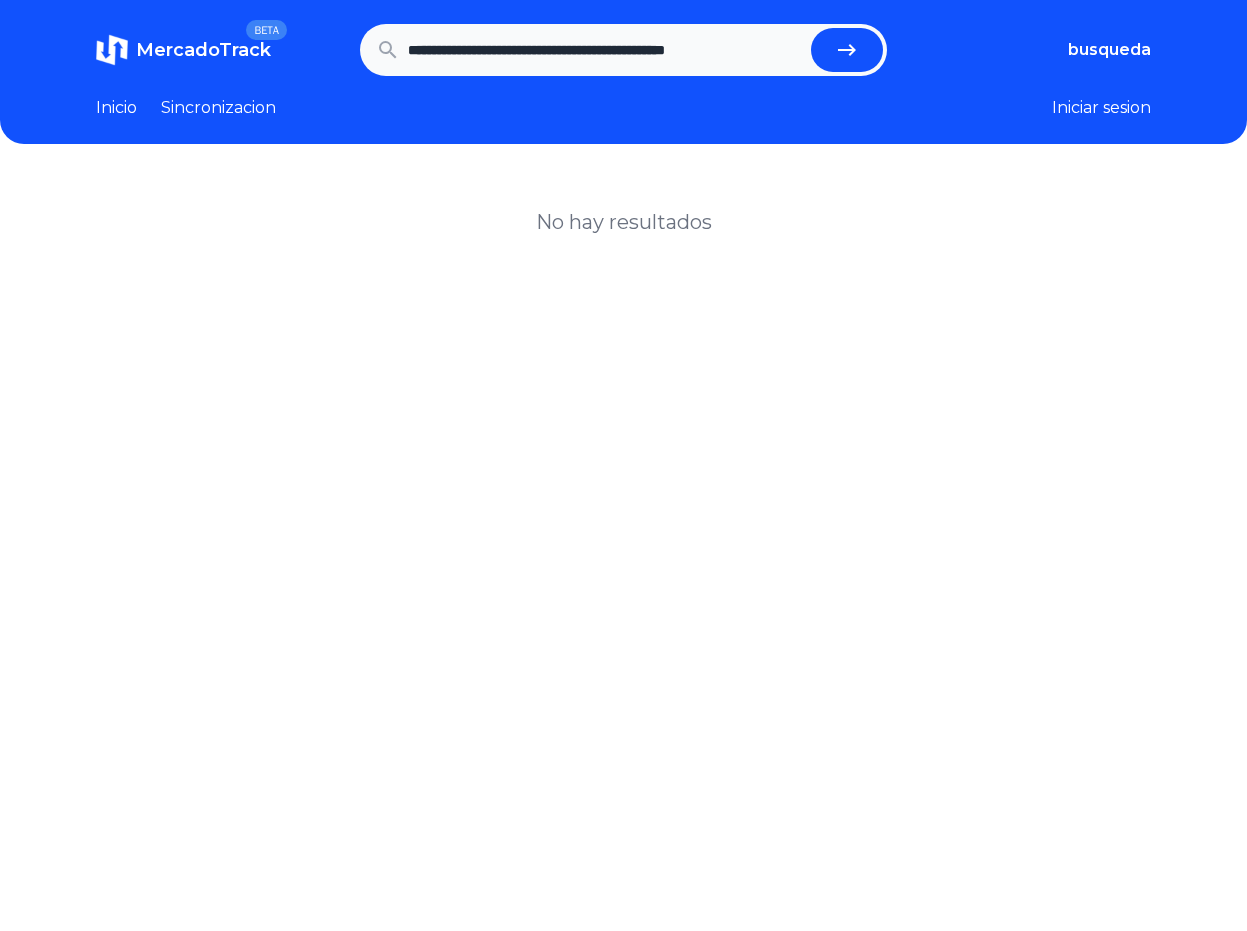 type on "**********" 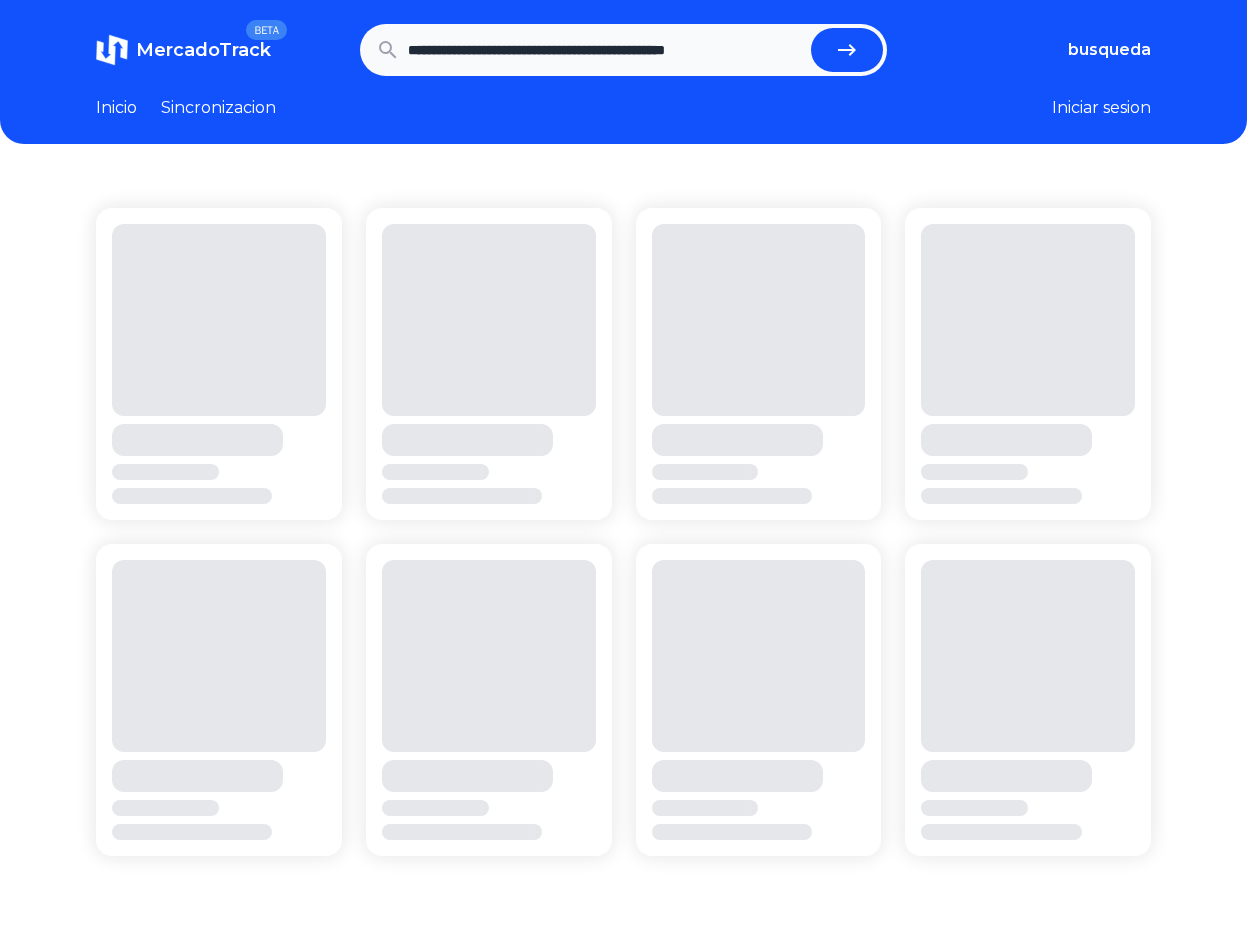 scroll, scrollTop: 0, scrollLeft: 0, axis: both 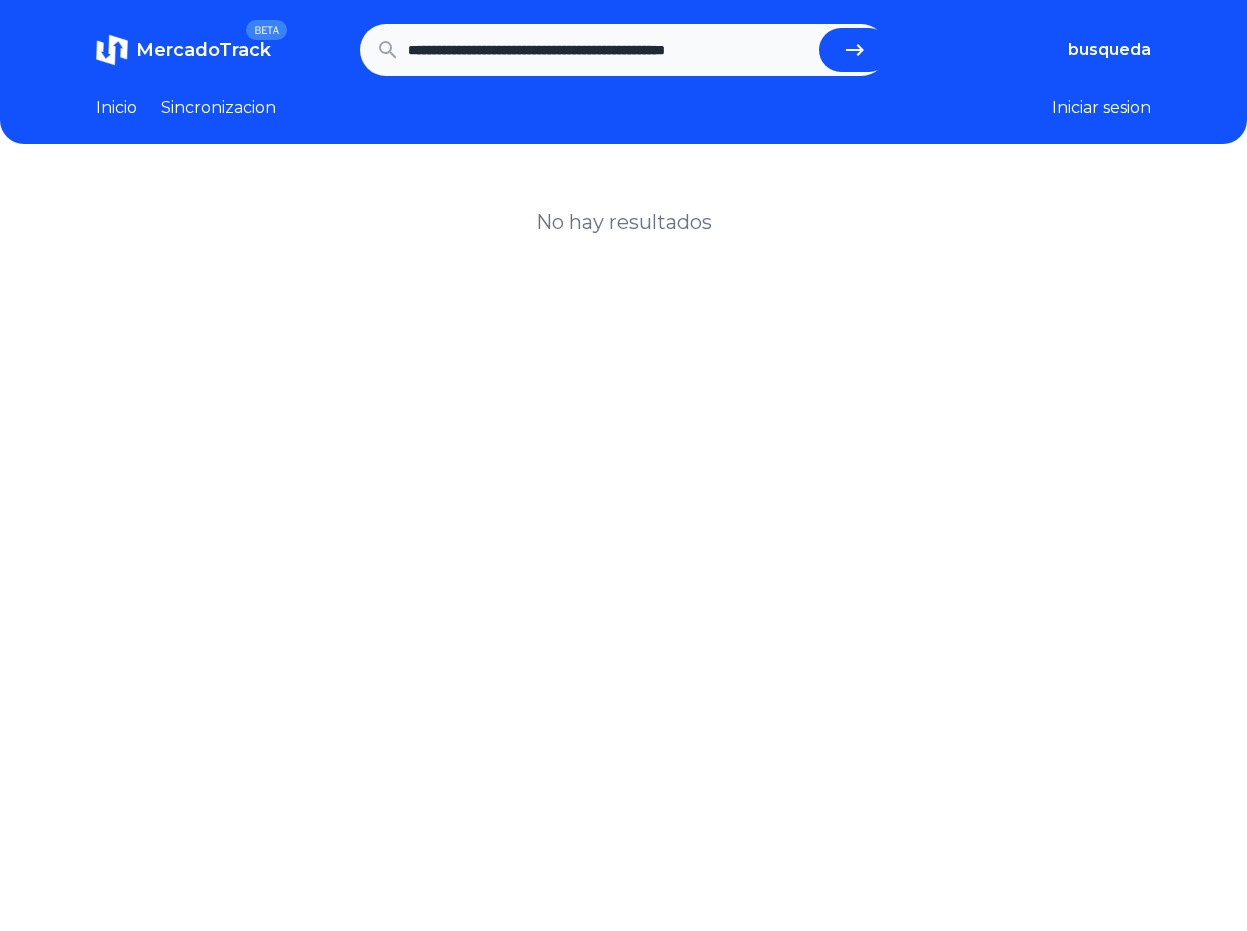drag, startPoint x: 697, startPoint y: 47, endPoint x: 562, endPoint y: 58, distance: 135.4474 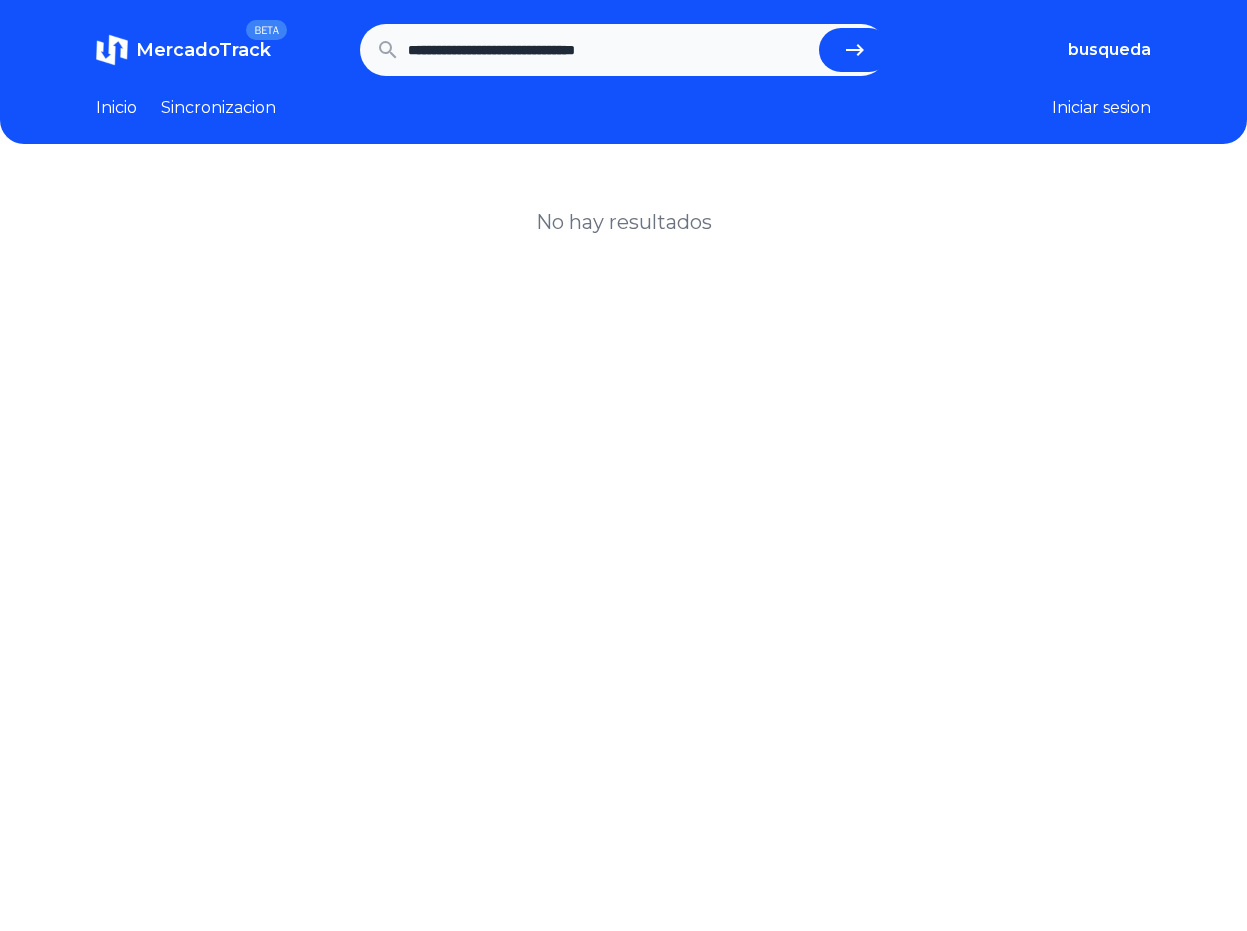 type on "**********" 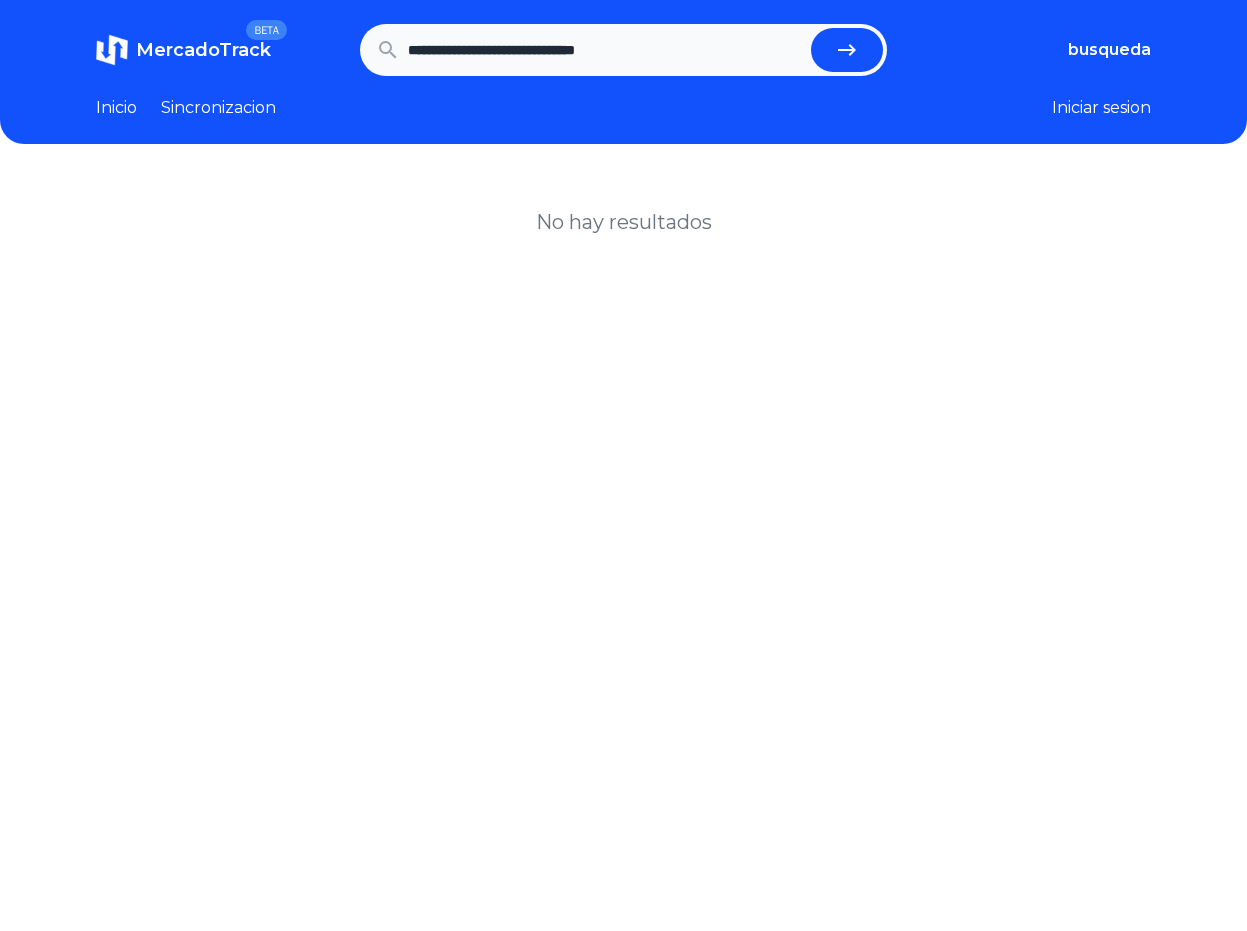 scroll, scrollTop: 0, scrollLeft: 0, axis: both 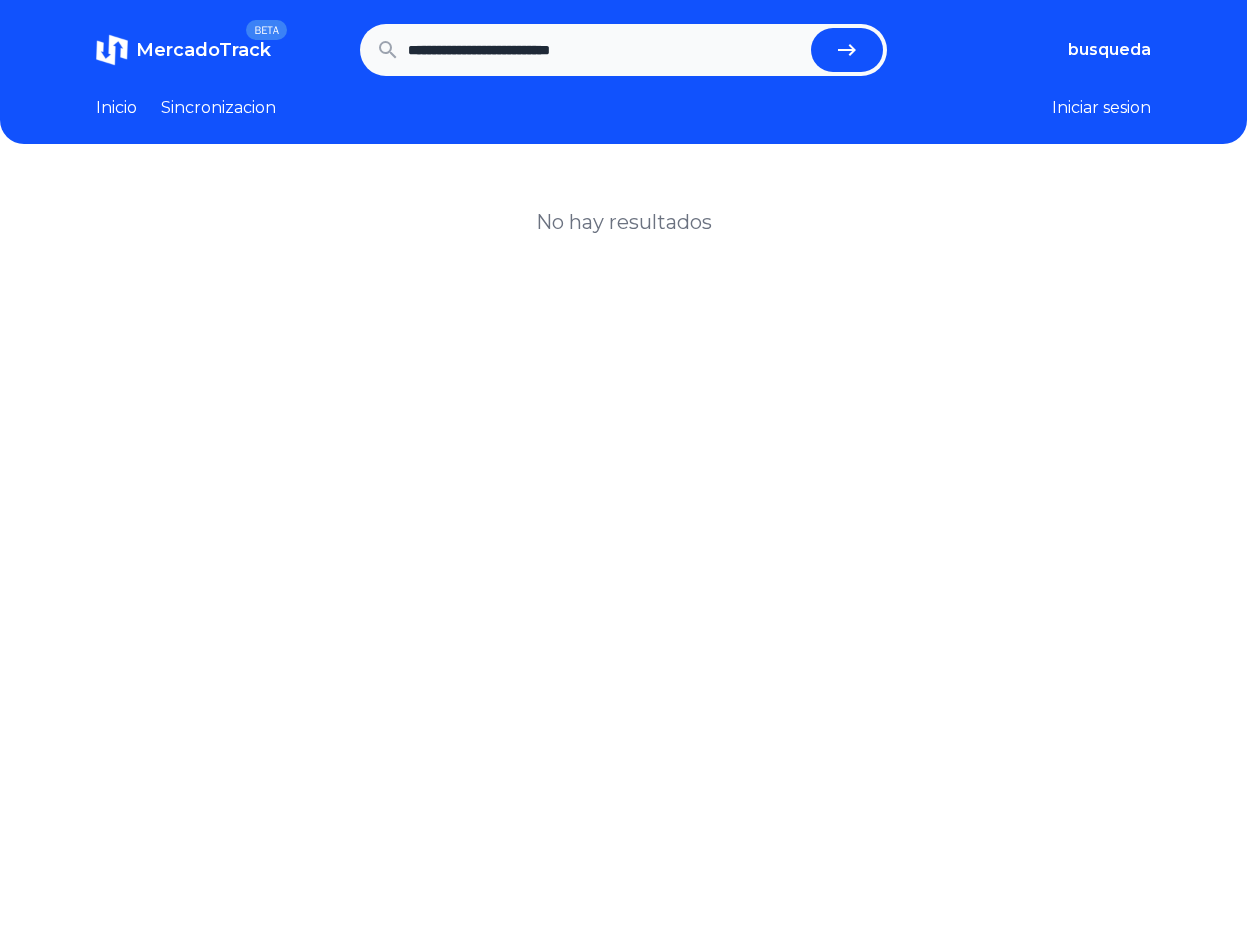 type on "**********" 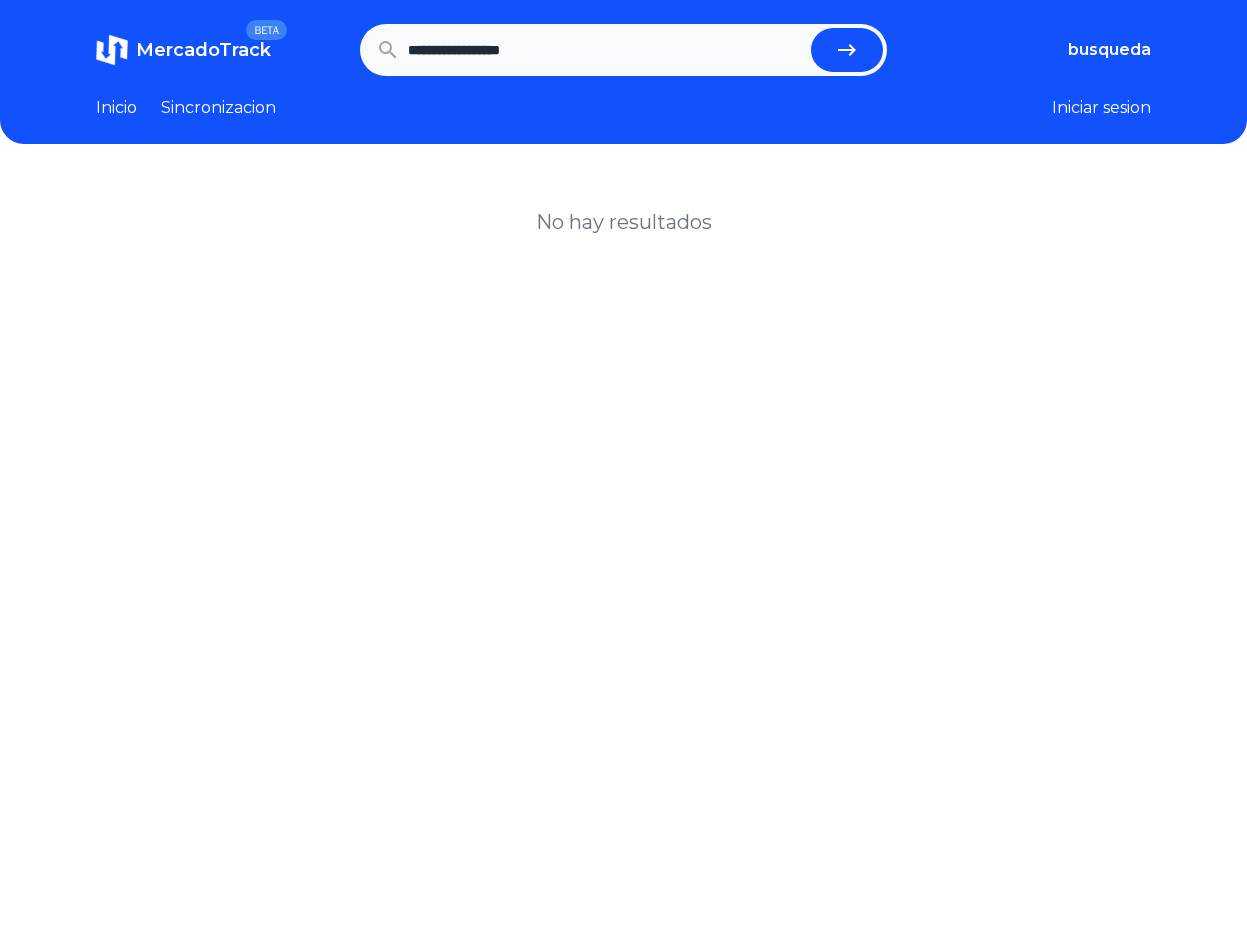 type on "**********" 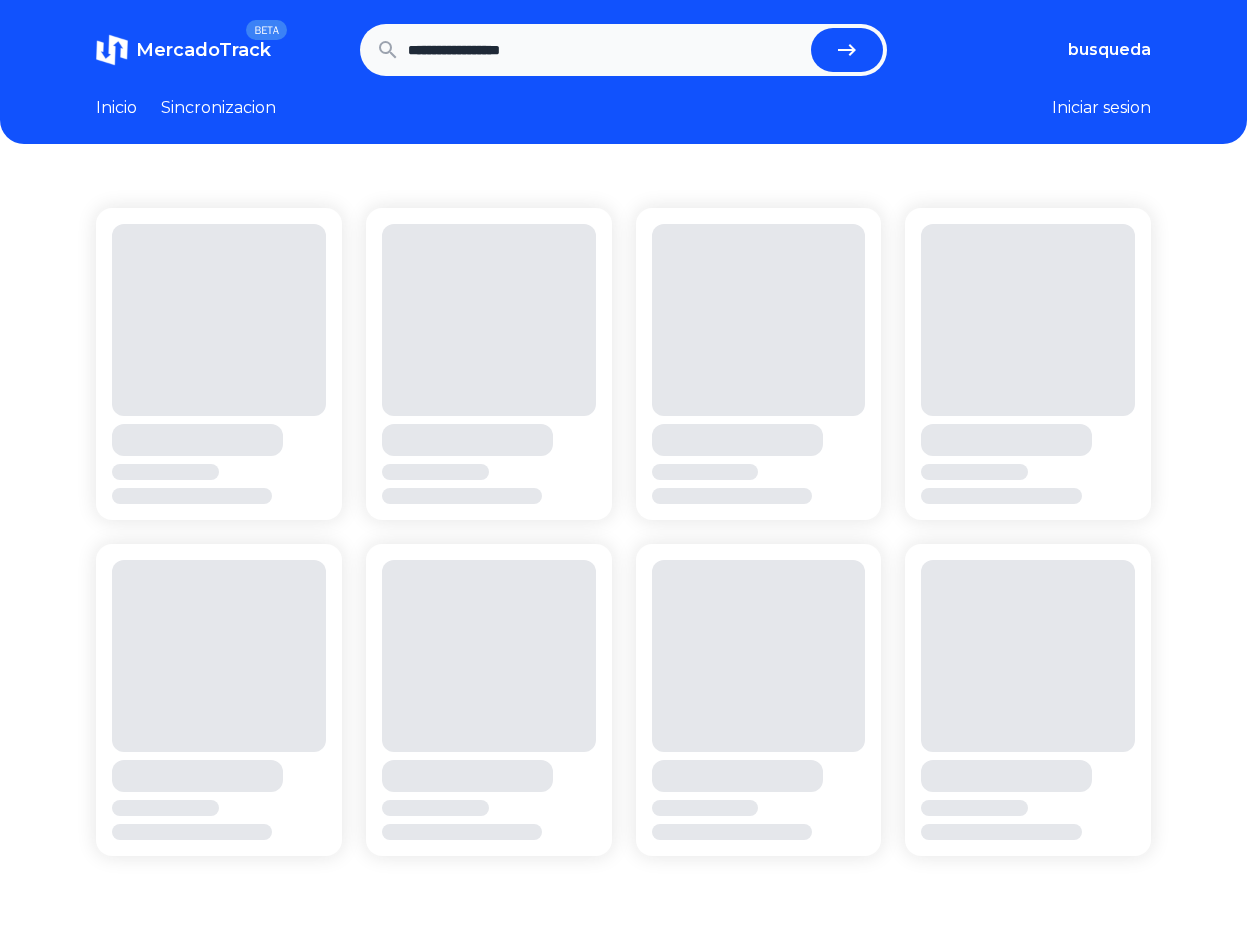 scroll, scrollTop: 0, scrollLeft: 0, axis: both 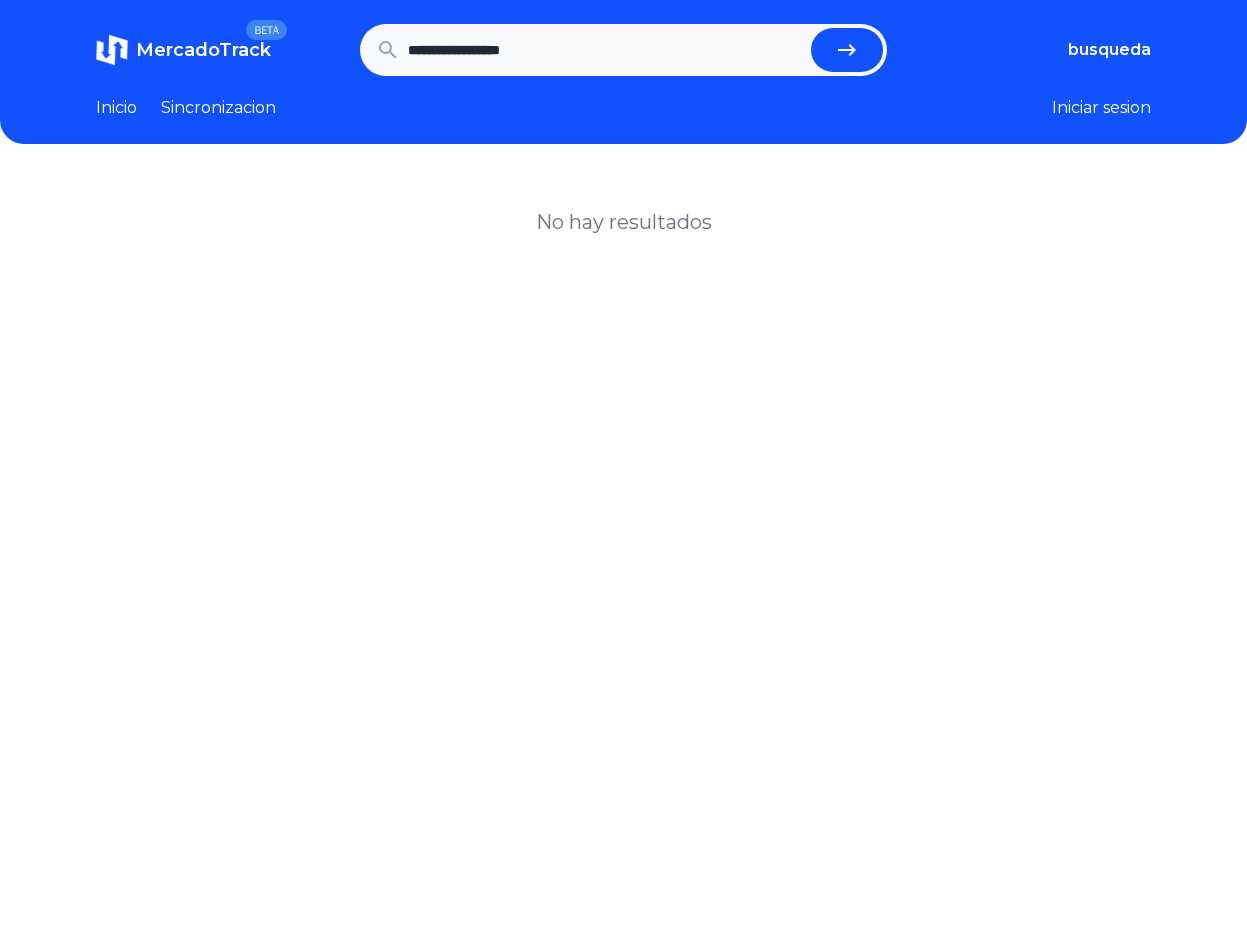 click on "**********" at bounding box center [624, 50] 